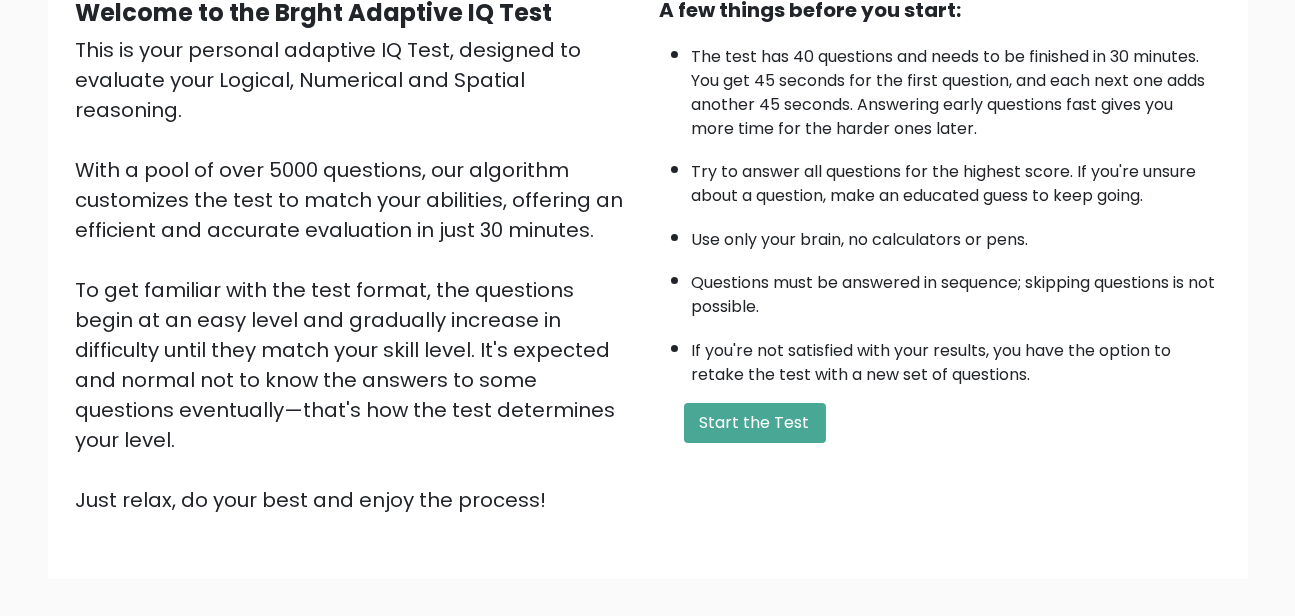 scroll, scrollTop: 225, scrollLeft: 0, axis: vertical 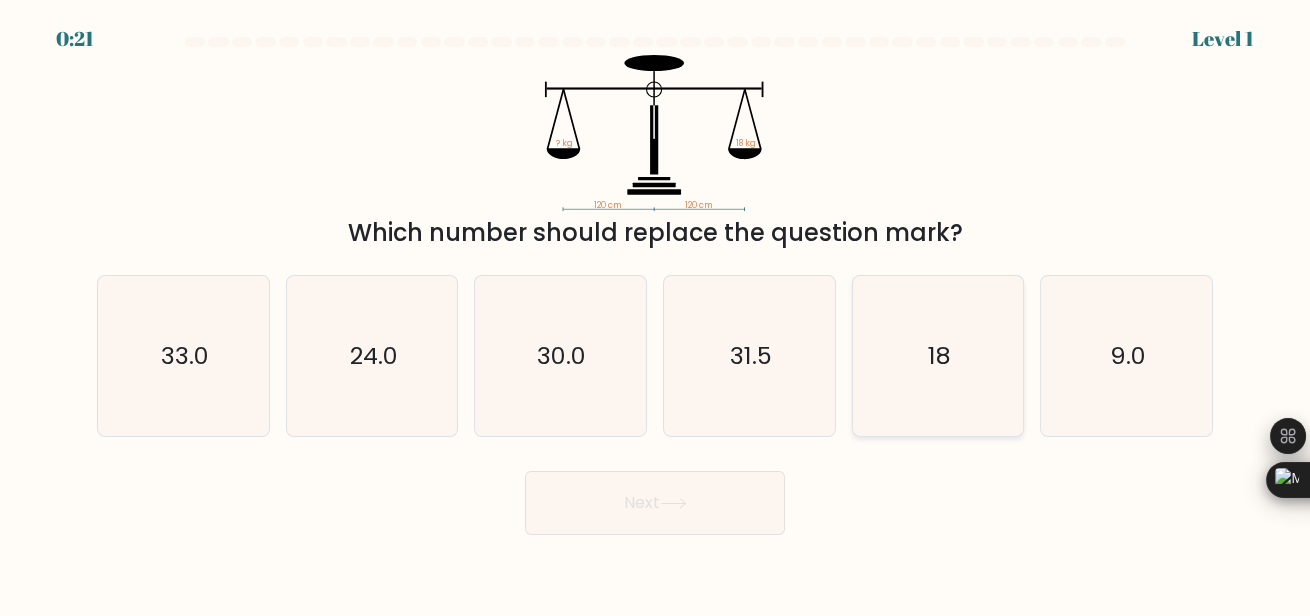 click on "18" at bounding box center (938, 356) 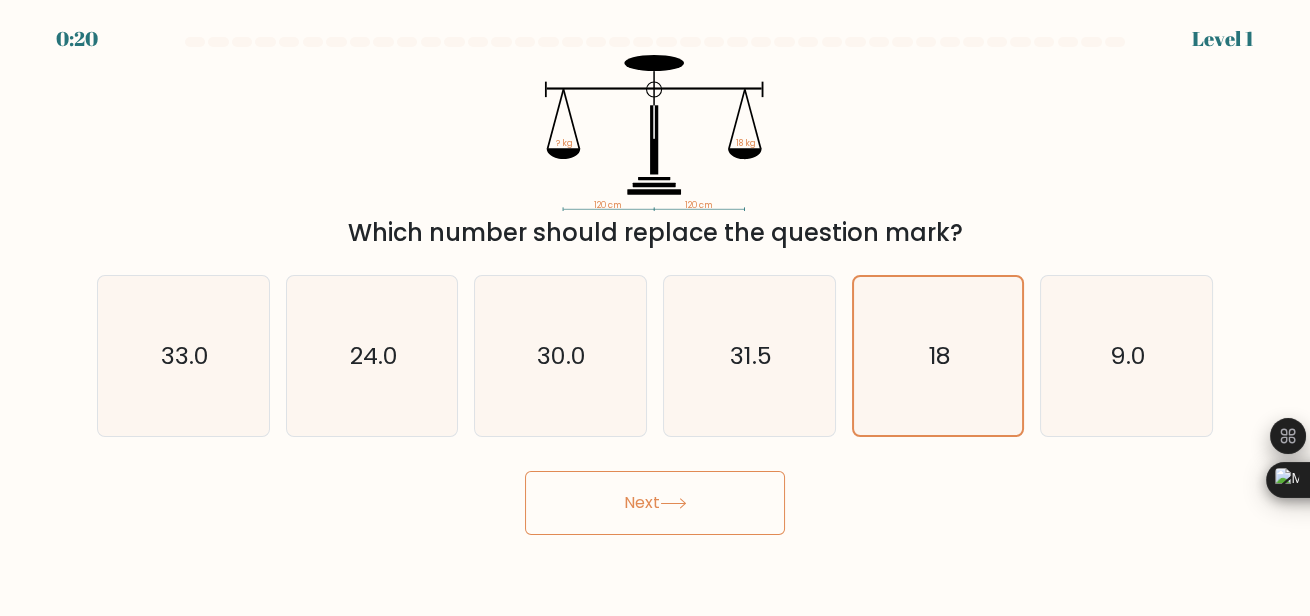 click on "Next" at bounding box center (655, 503) 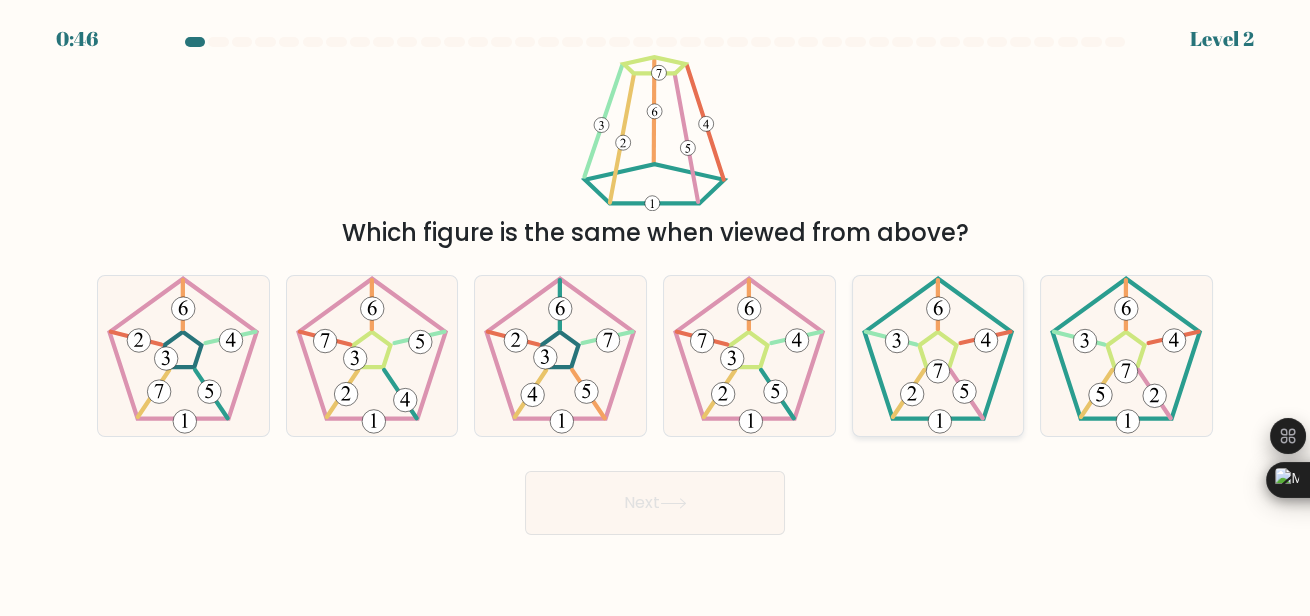 click at bounding box center [938, 307] 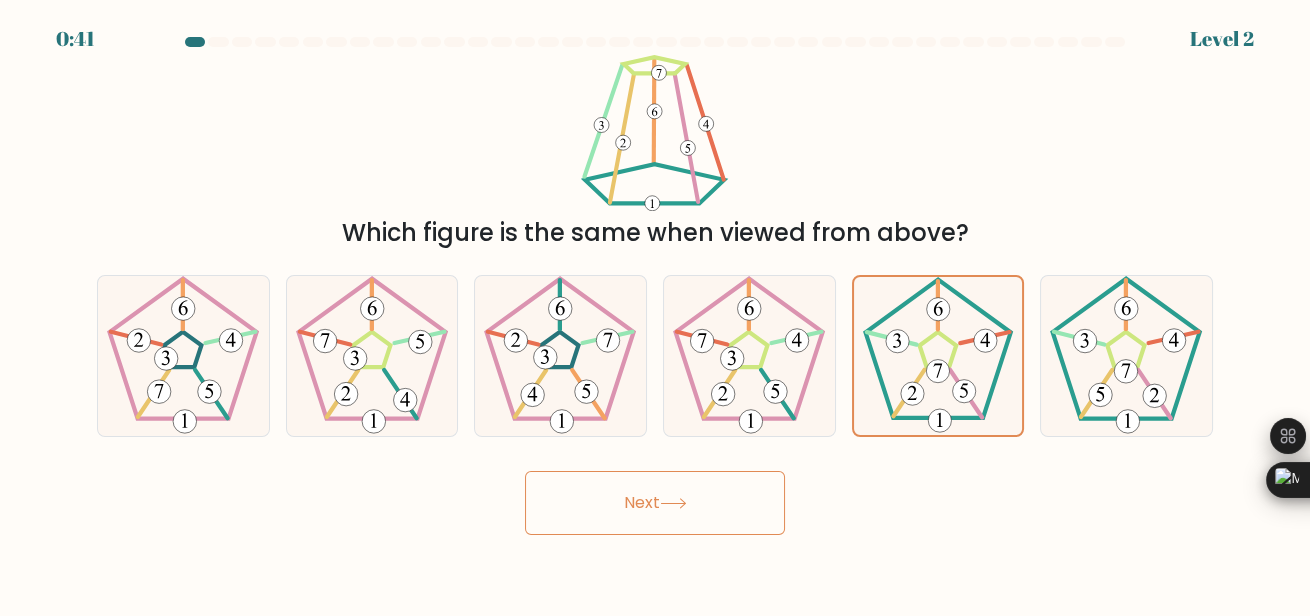 click on "Next" at bounding box center (655, 503) 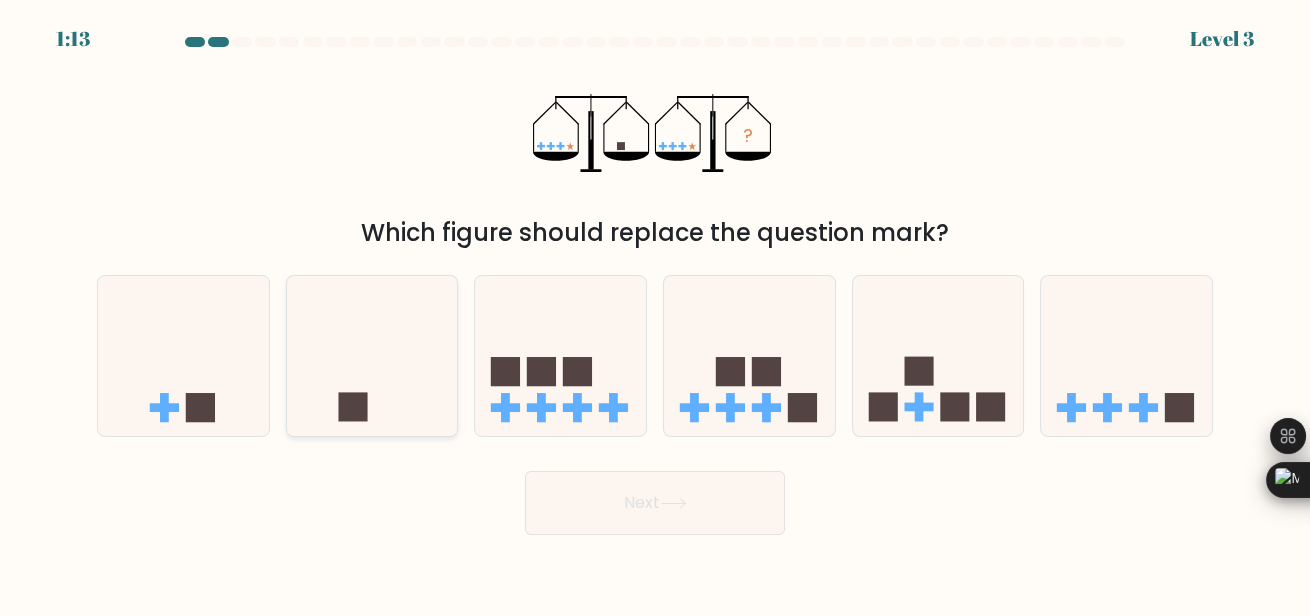 click at bounding box center (372, 355) 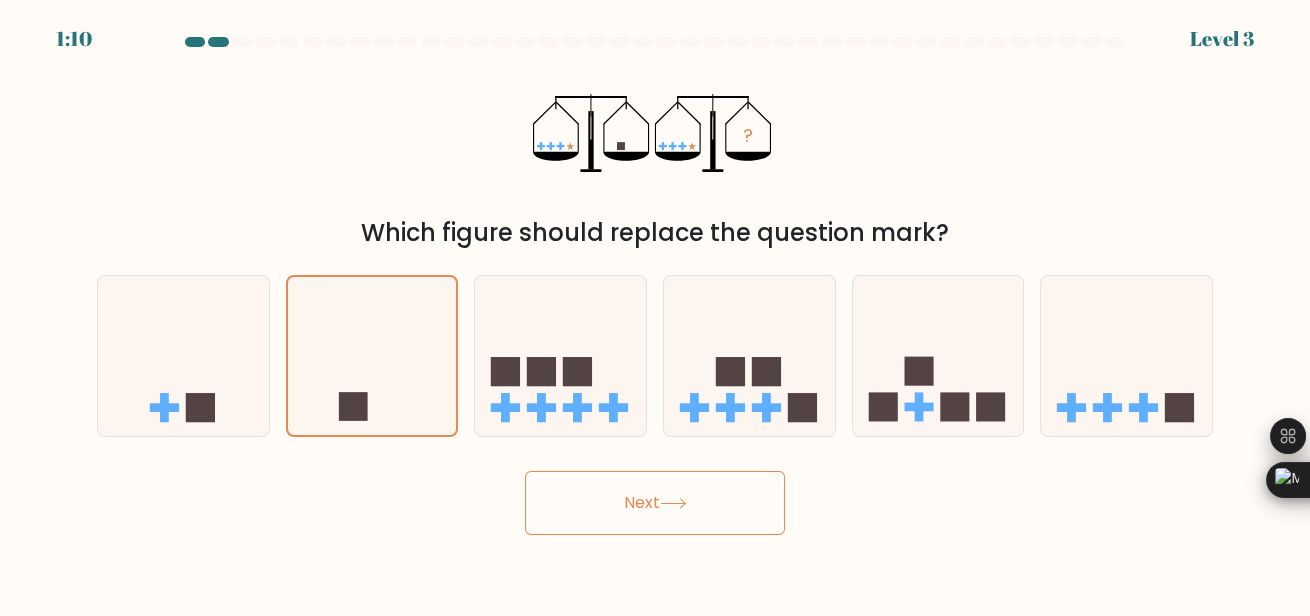 click on "Next" at bounding box center (655, 503) 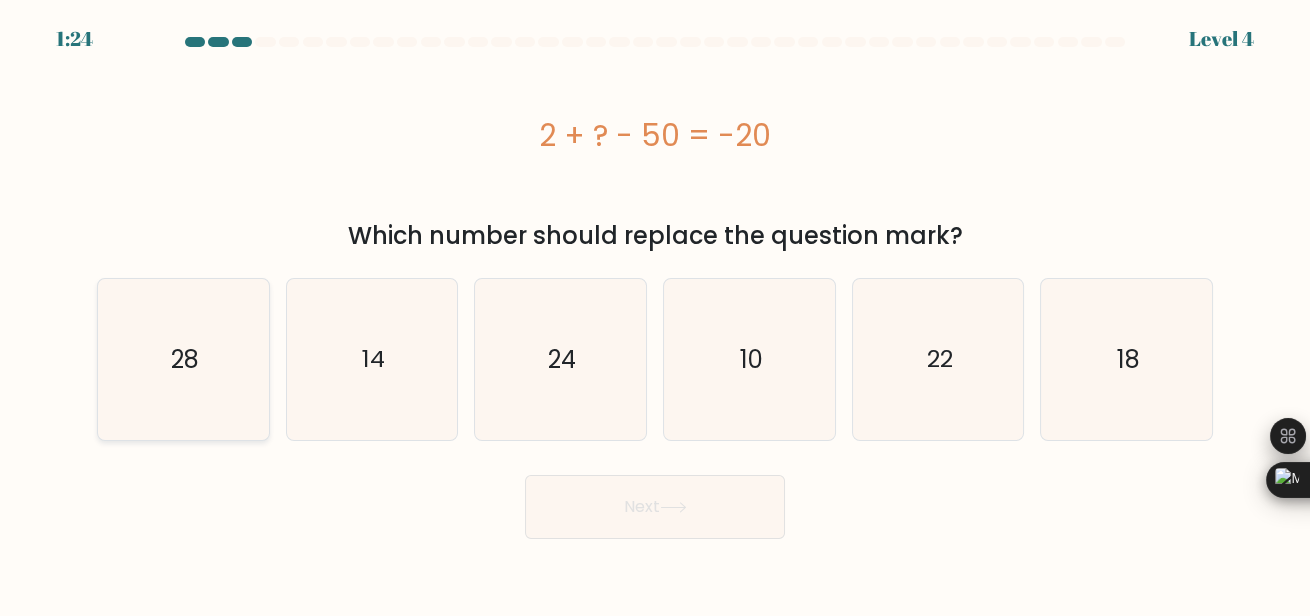 click on "28" at bounding box center (183, 359) 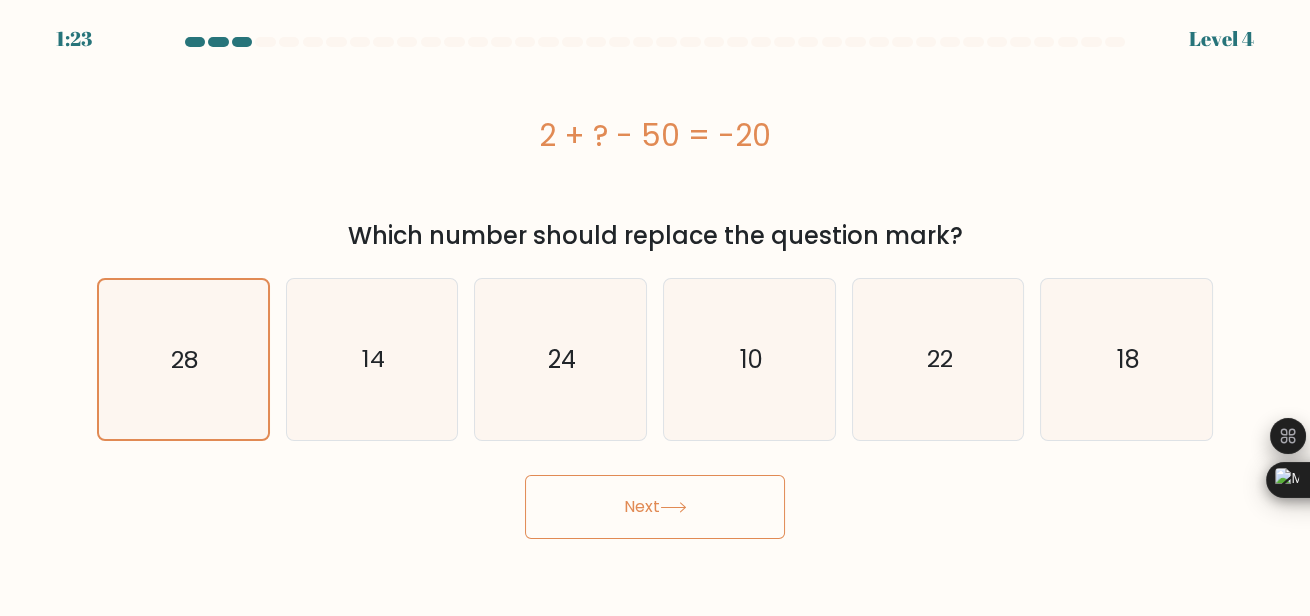 click on "Next" at bounding box center [655, 507] 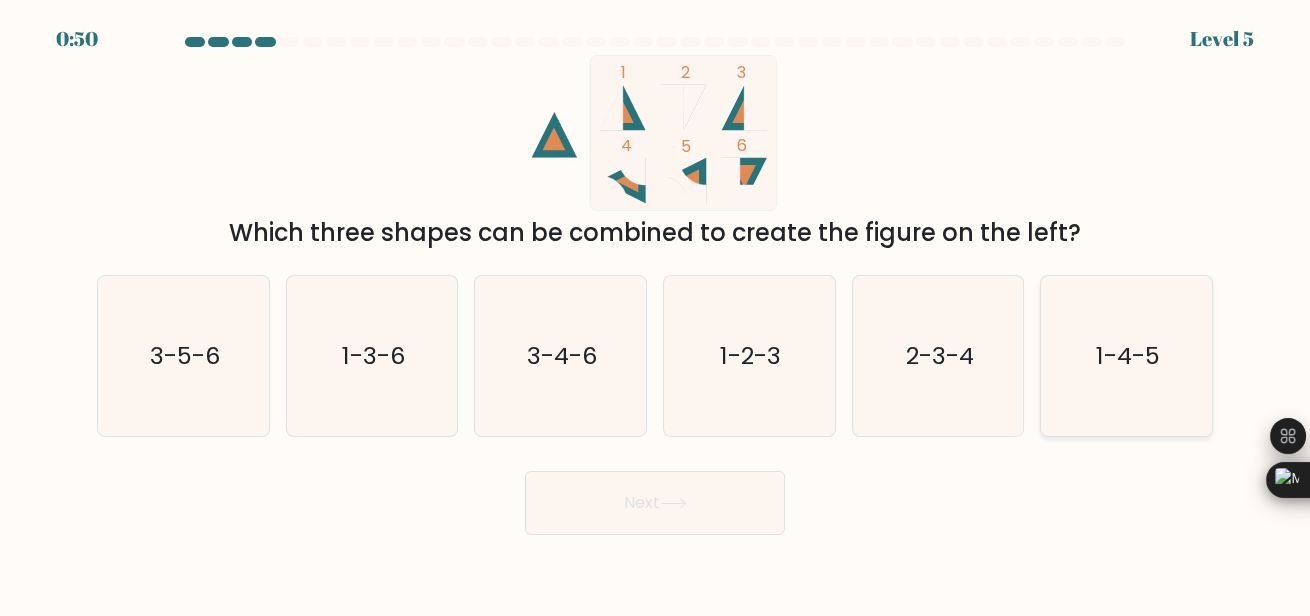 click on "1-4-5" at bounding box center [1126, 356] 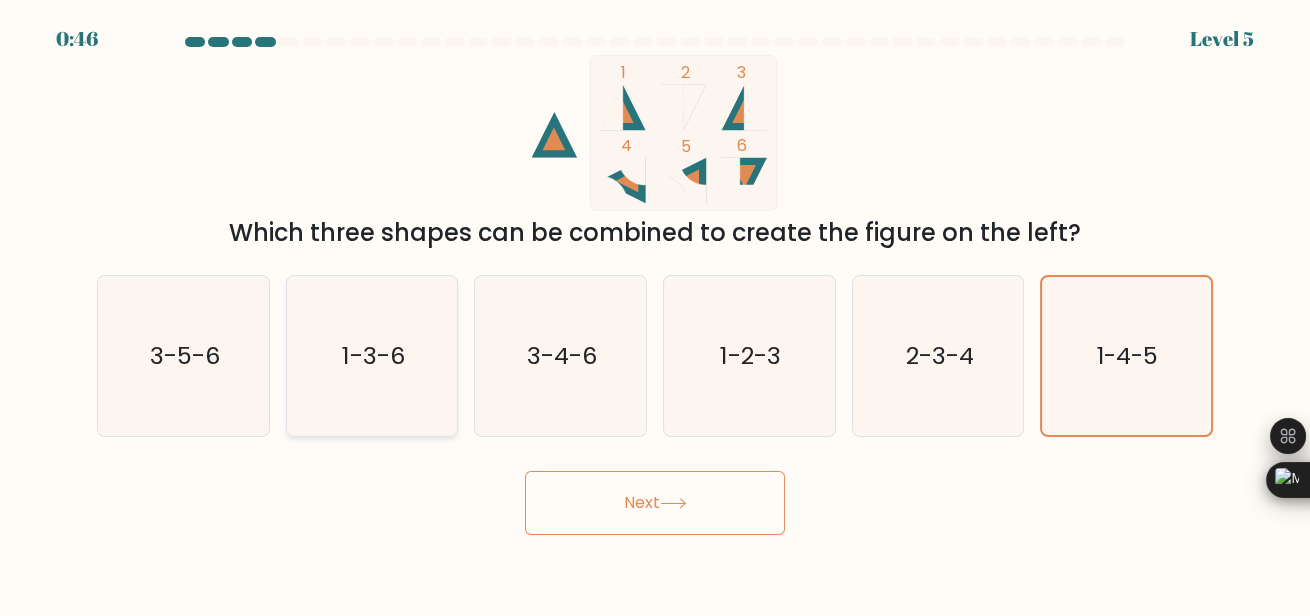 click on "1-3-6" at bounding box center (372, 356) 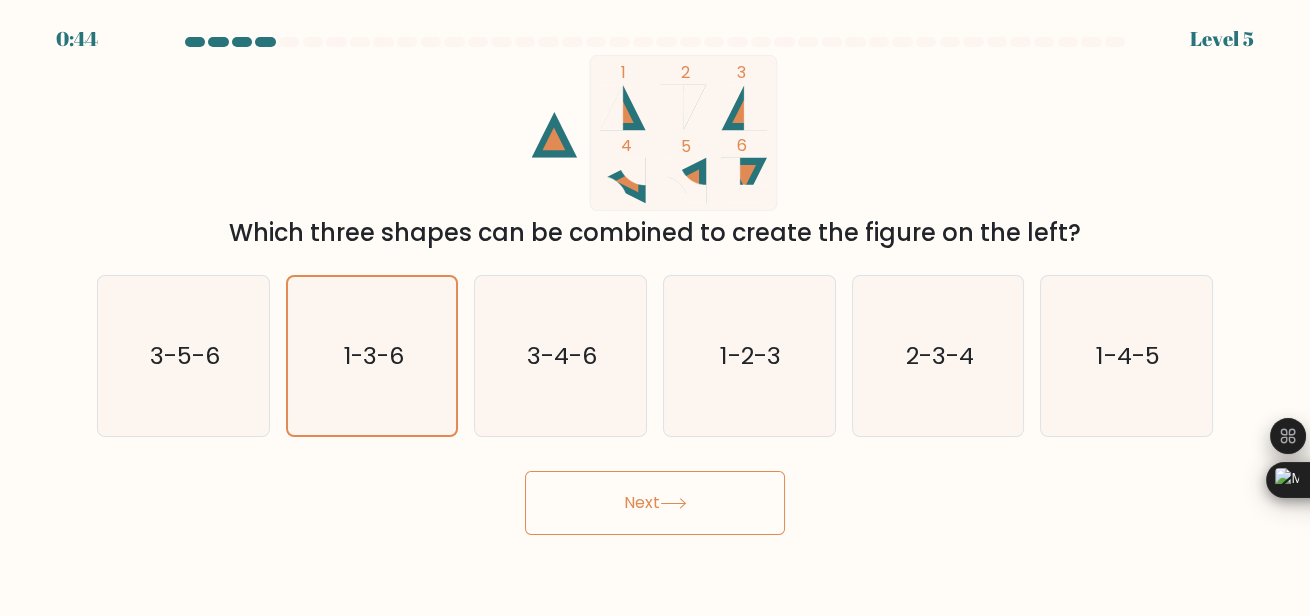 click on "Next" at bounding box center (655, 503) 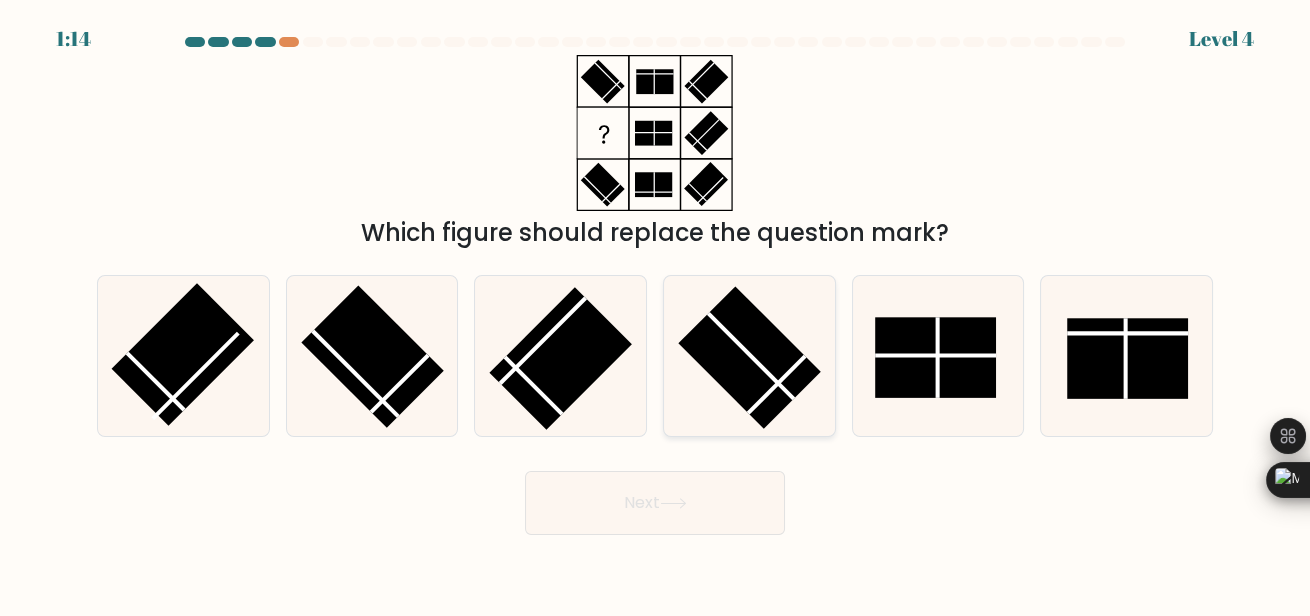 click at bounding box center [749, 357] 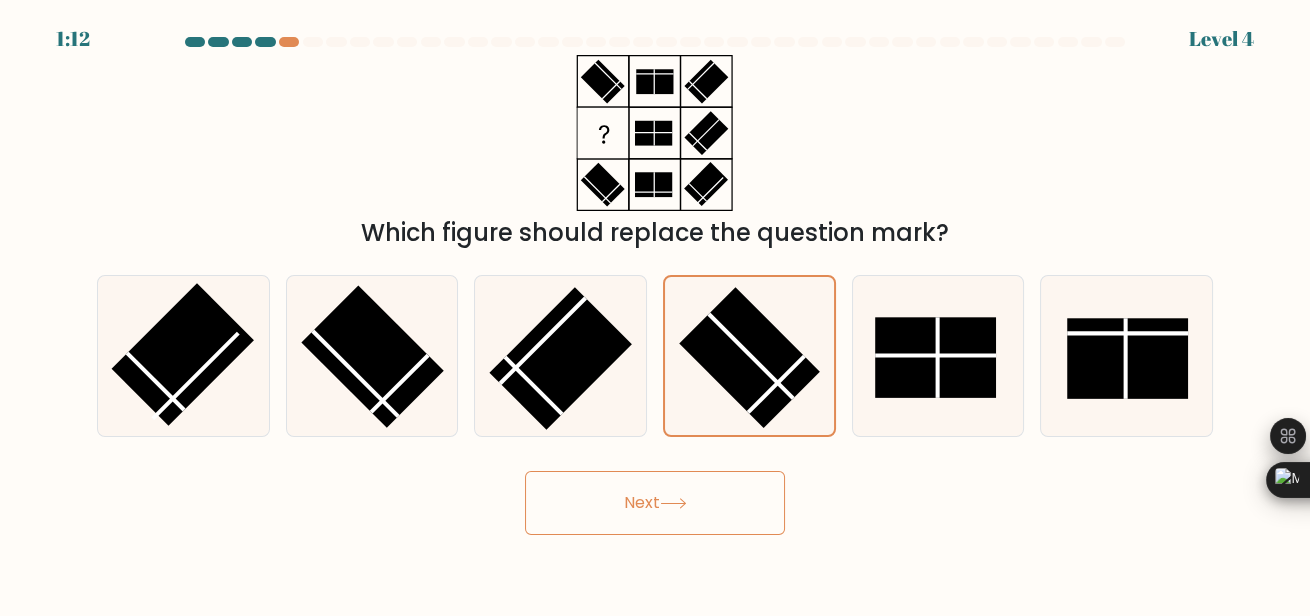 click on "Next" at bounding box center (655, 503) 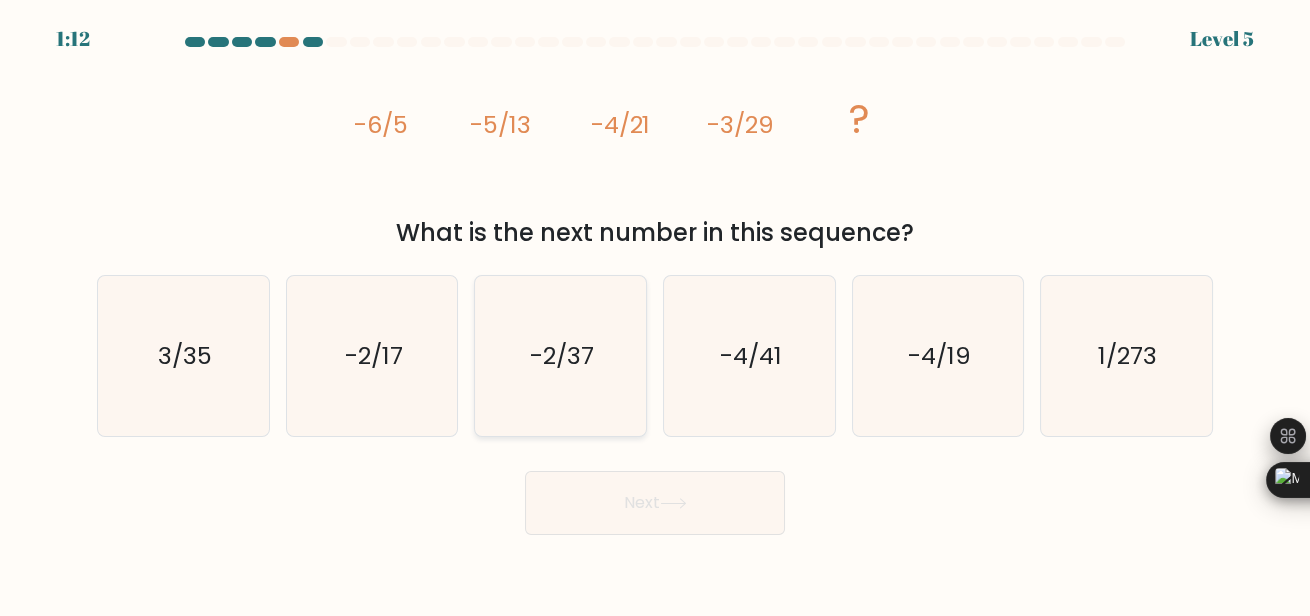 click on "-2/37" at bounding box center (560, 356) 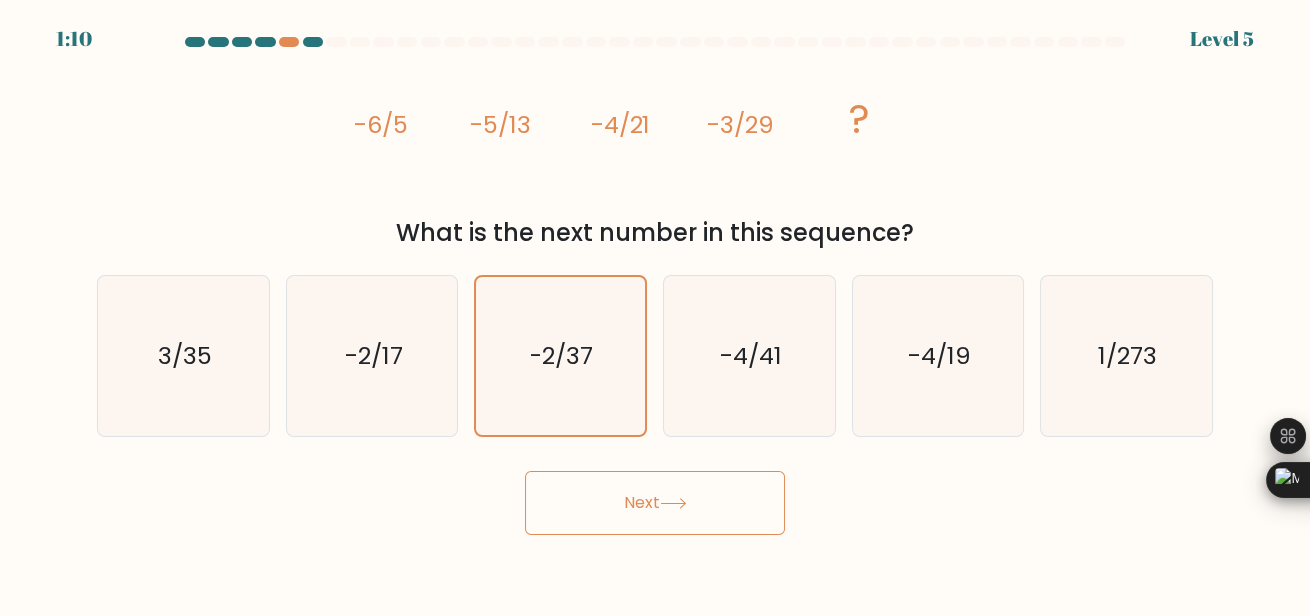 click on "Next" at bounding box center [655, 503] 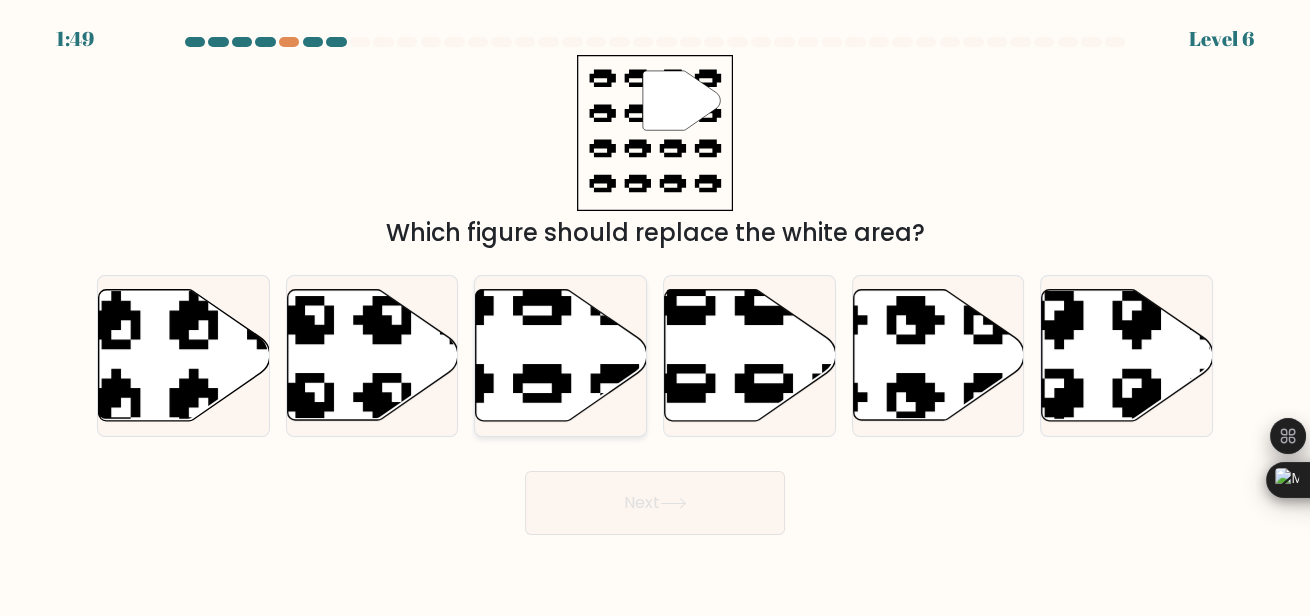 click at bounding box center [561, 355] 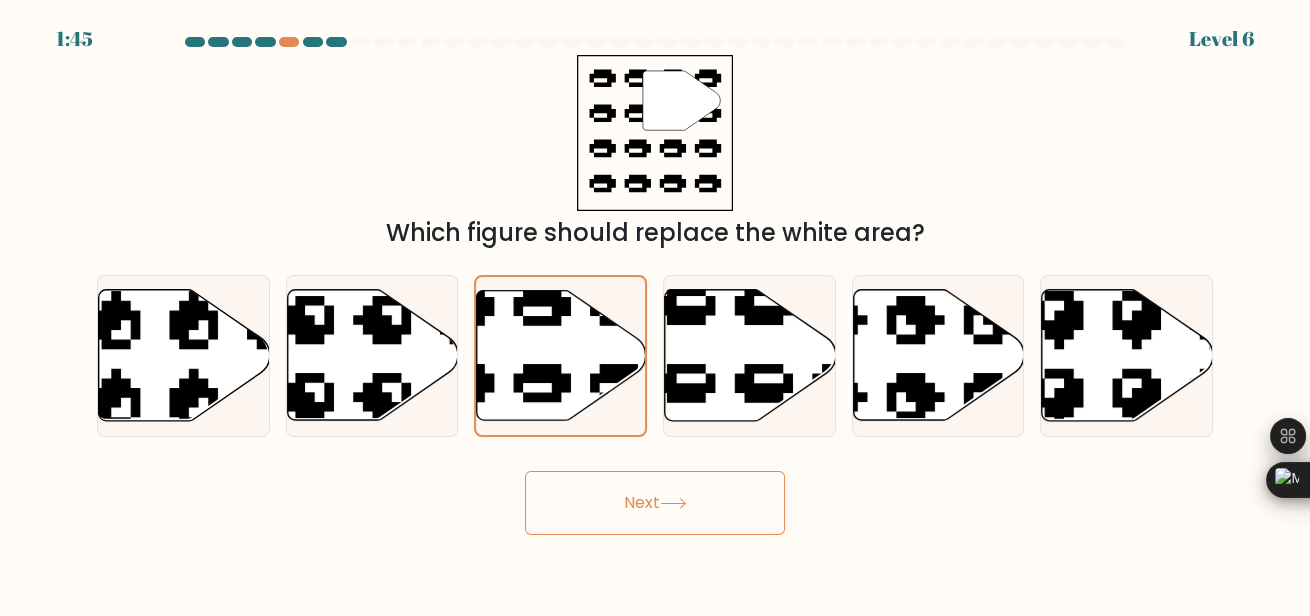 click on "Next" at bounding box center (655, 503) 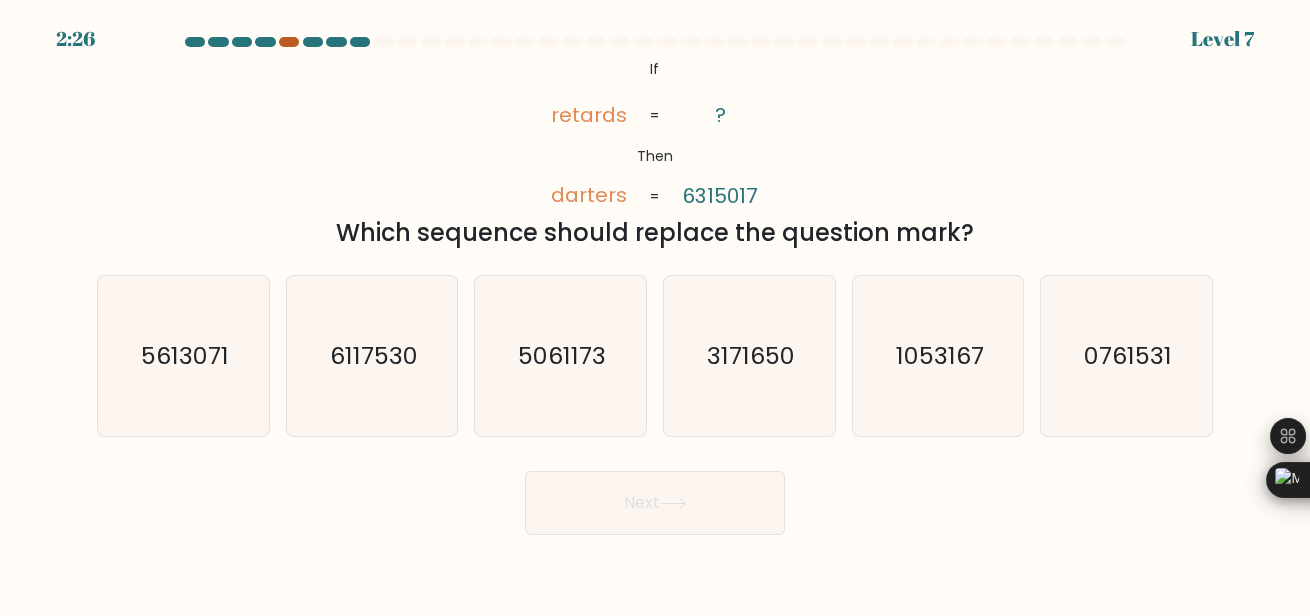 click at bounding box center (289, 42) 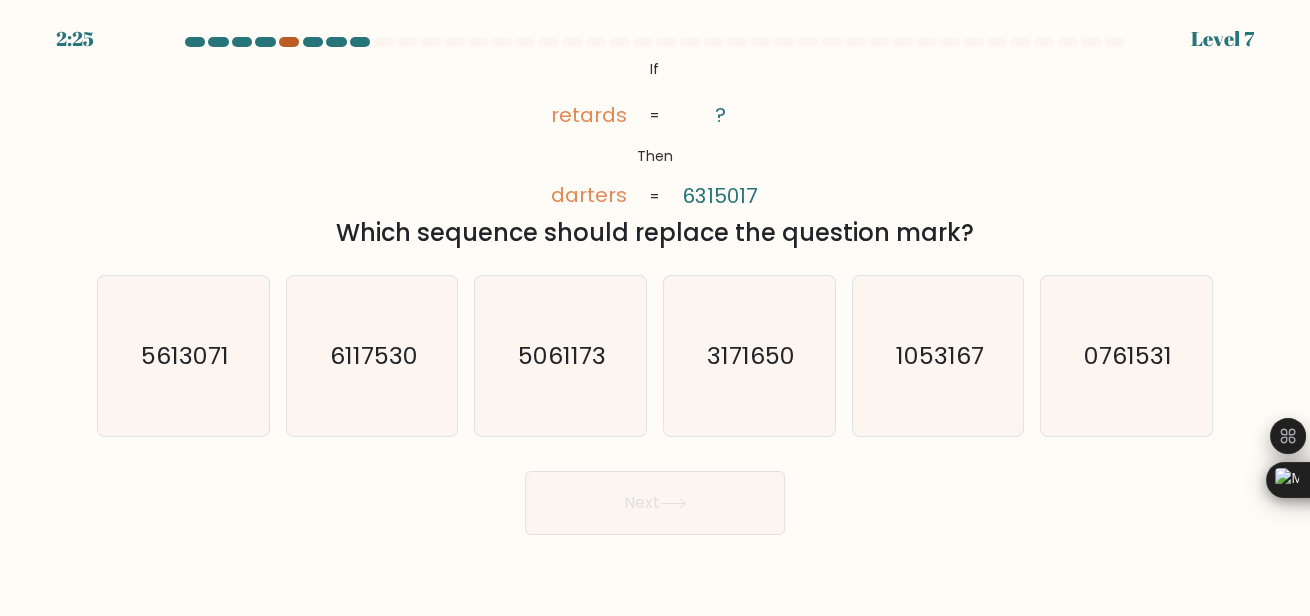 click at bounding box center (289, 42) 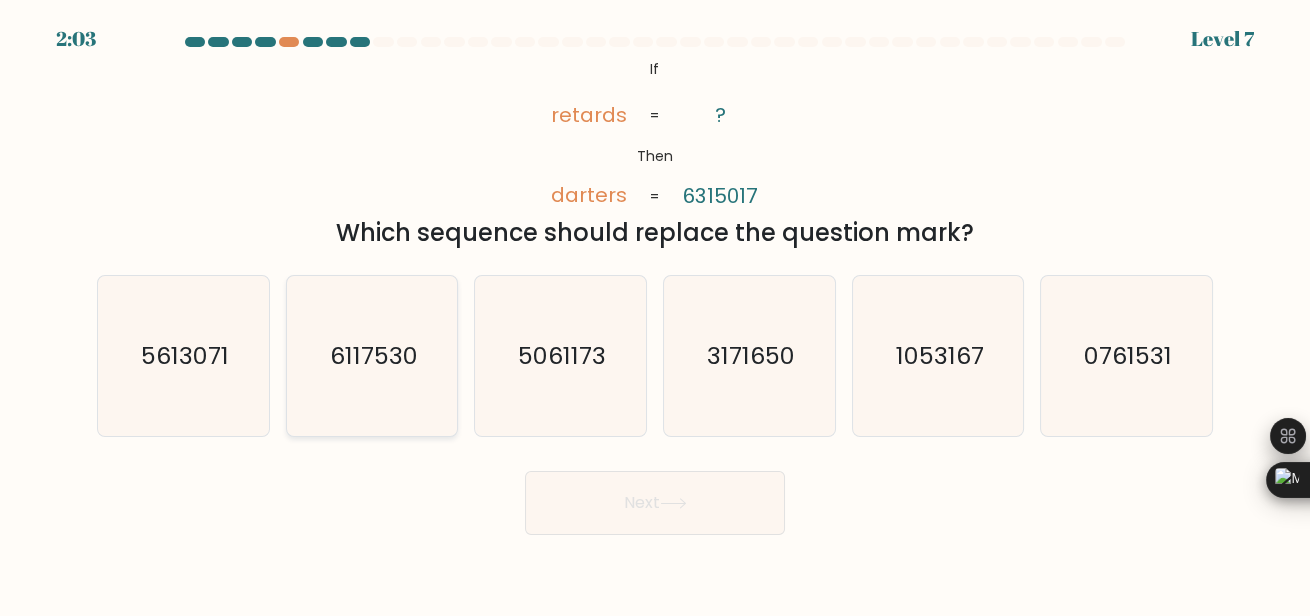 click on "6117530" at bounding box center (372, 356) 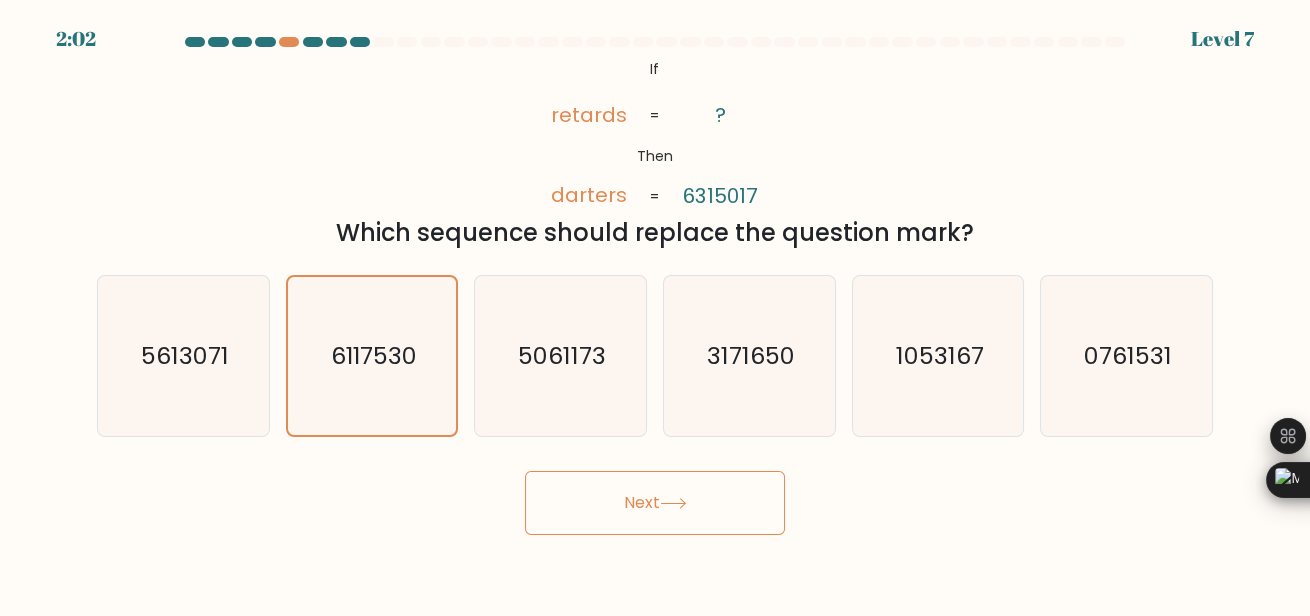 click on "Next" at bounding box center (655, 503) 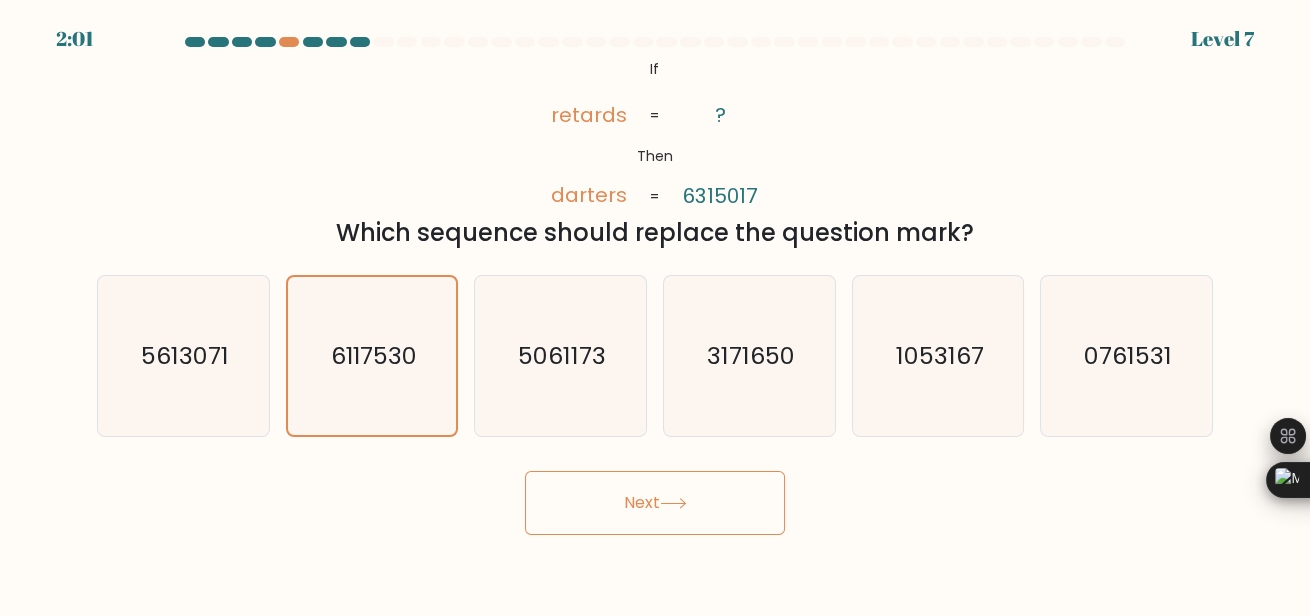click on "Next" at bounding box center [655, 503] 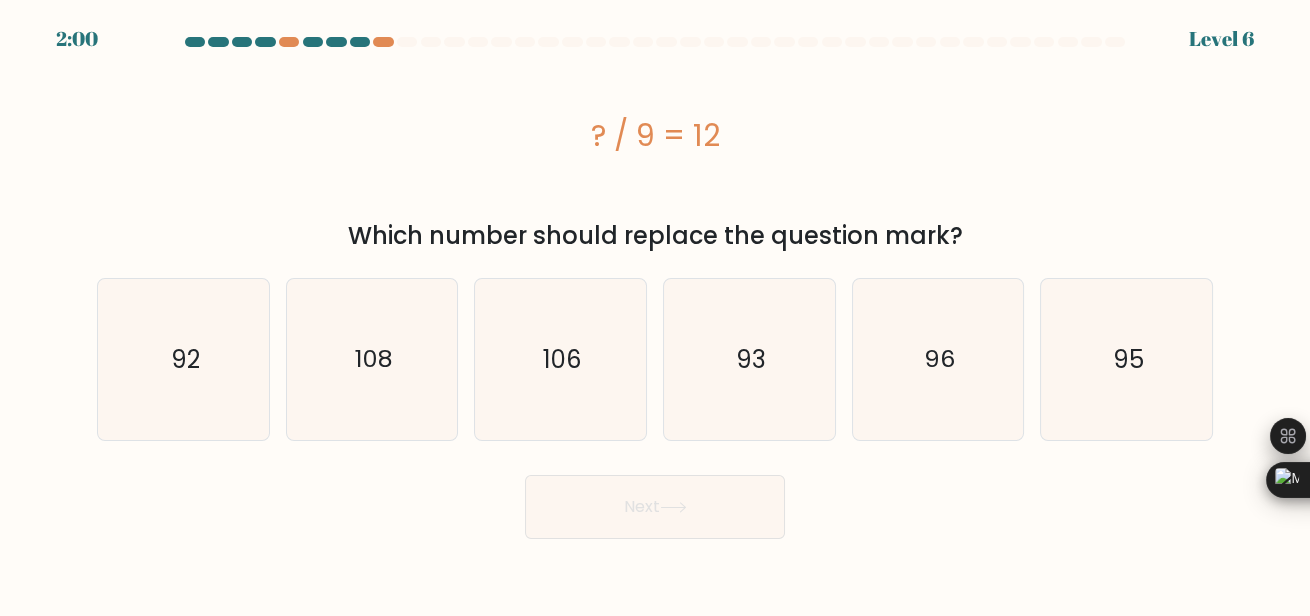 click on "Next" at bounding box center [655, 507] 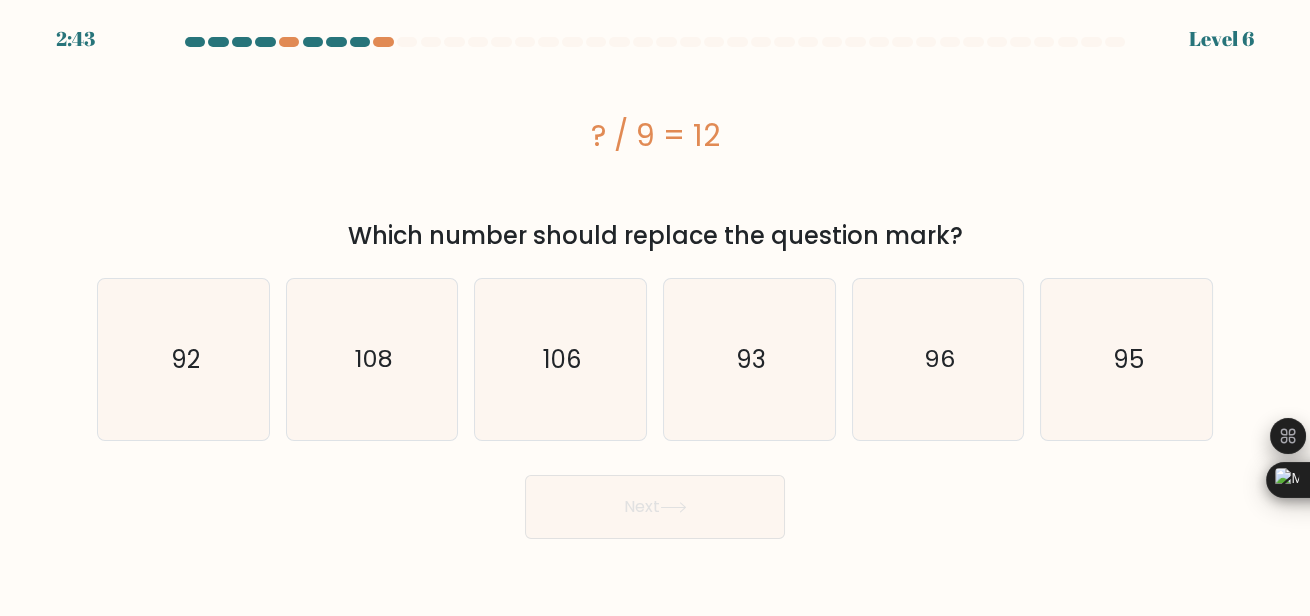 click on "Next" at bounding box center (655, 507) 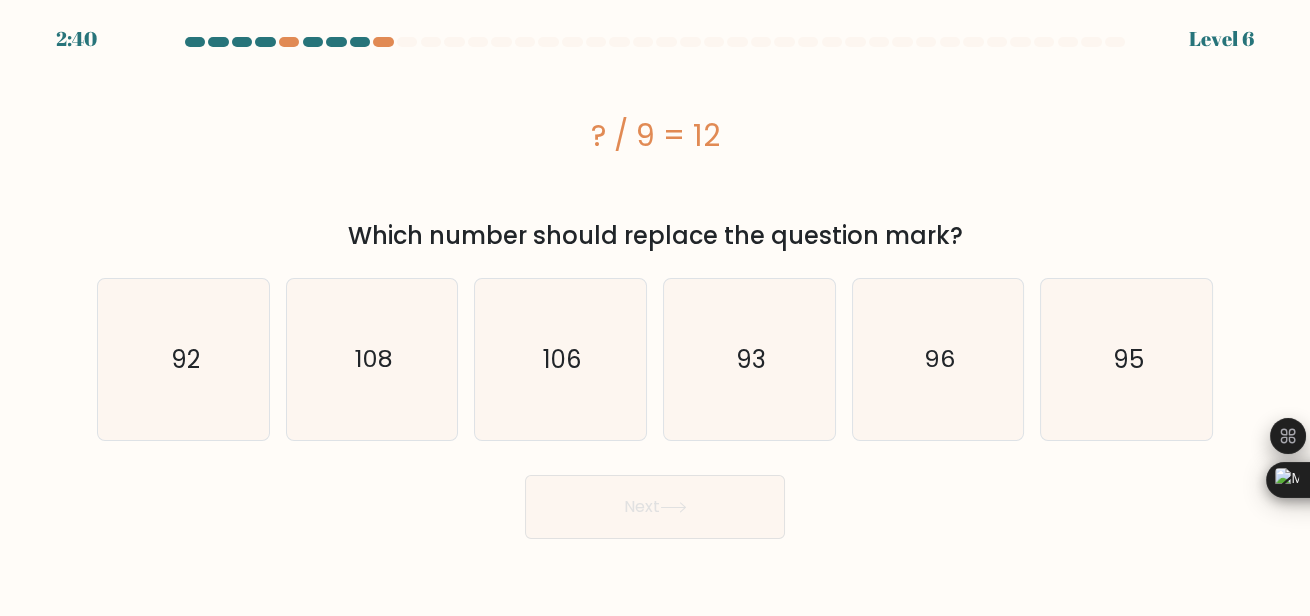click on "? / 9 = 12" at bounding box center [655, 135] 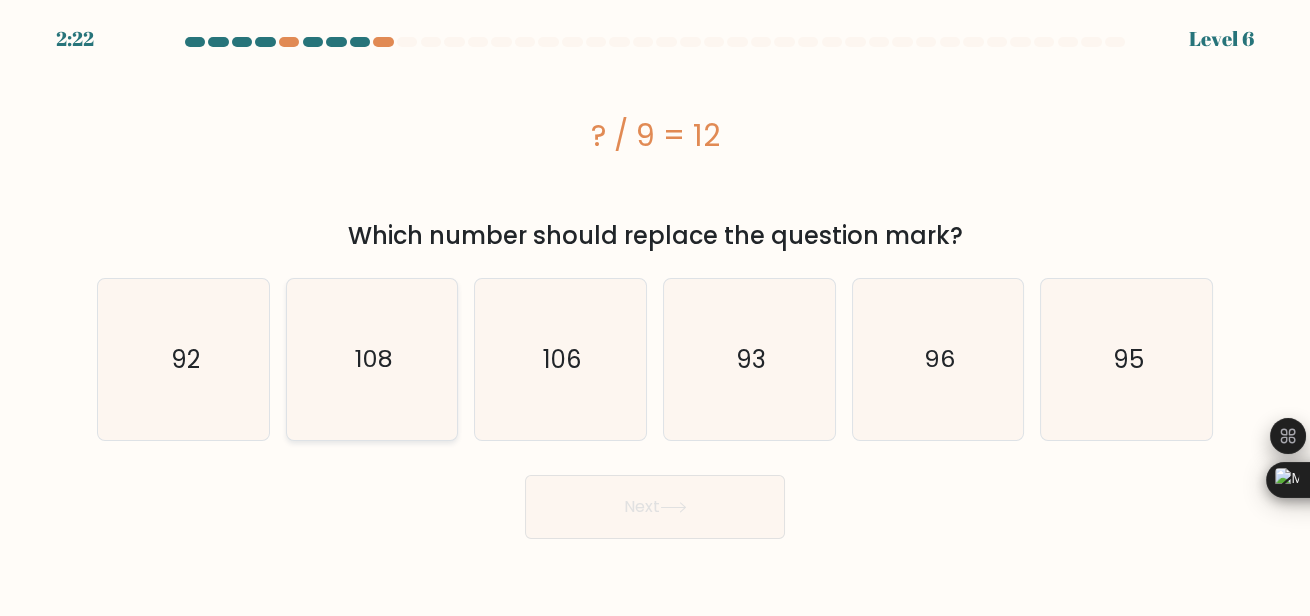 click on "108" at bounding box center [374, 359] 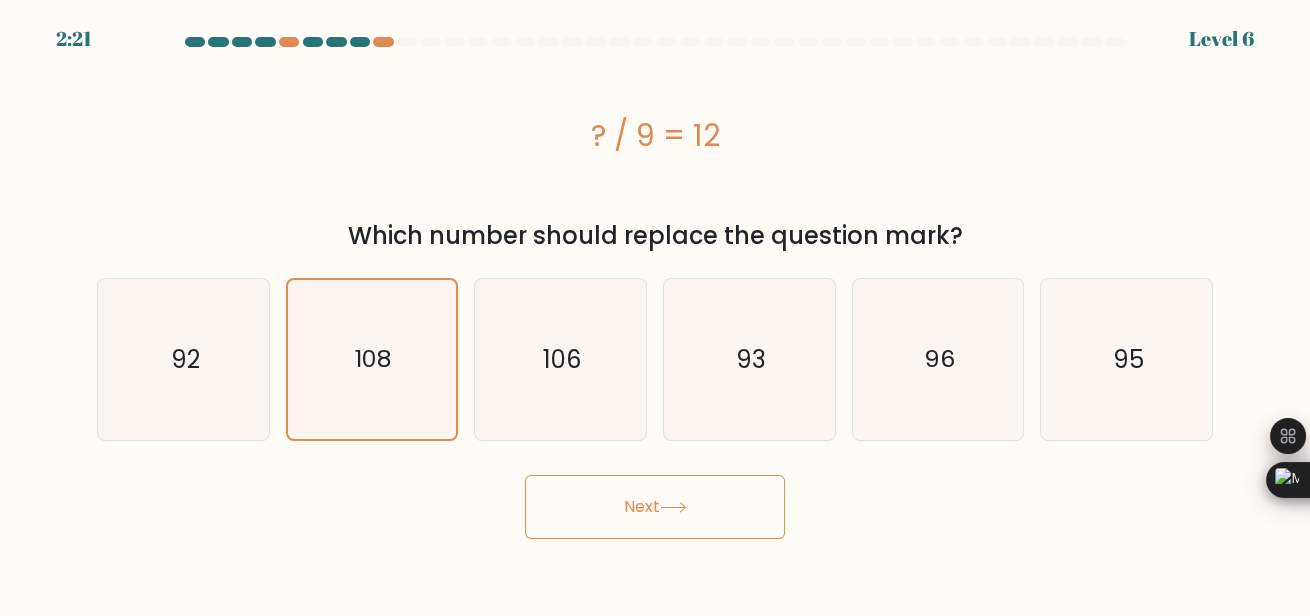 click on "a." at bounding box center [655, 288] 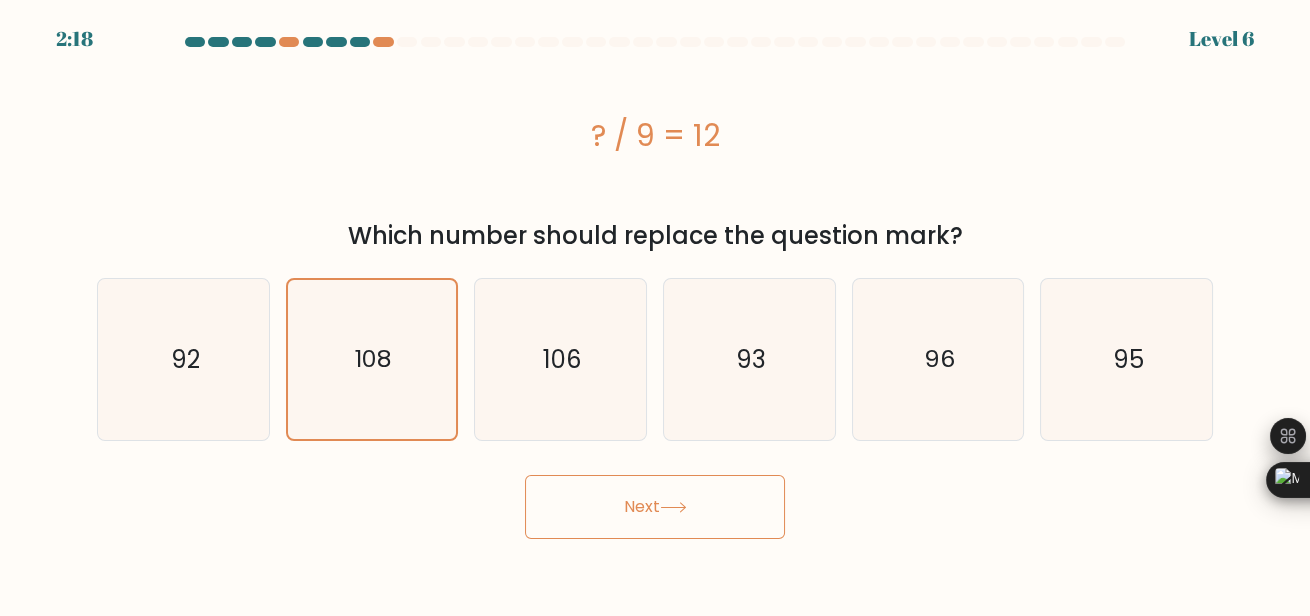 click on "Next" at bounding box center (655, 507) 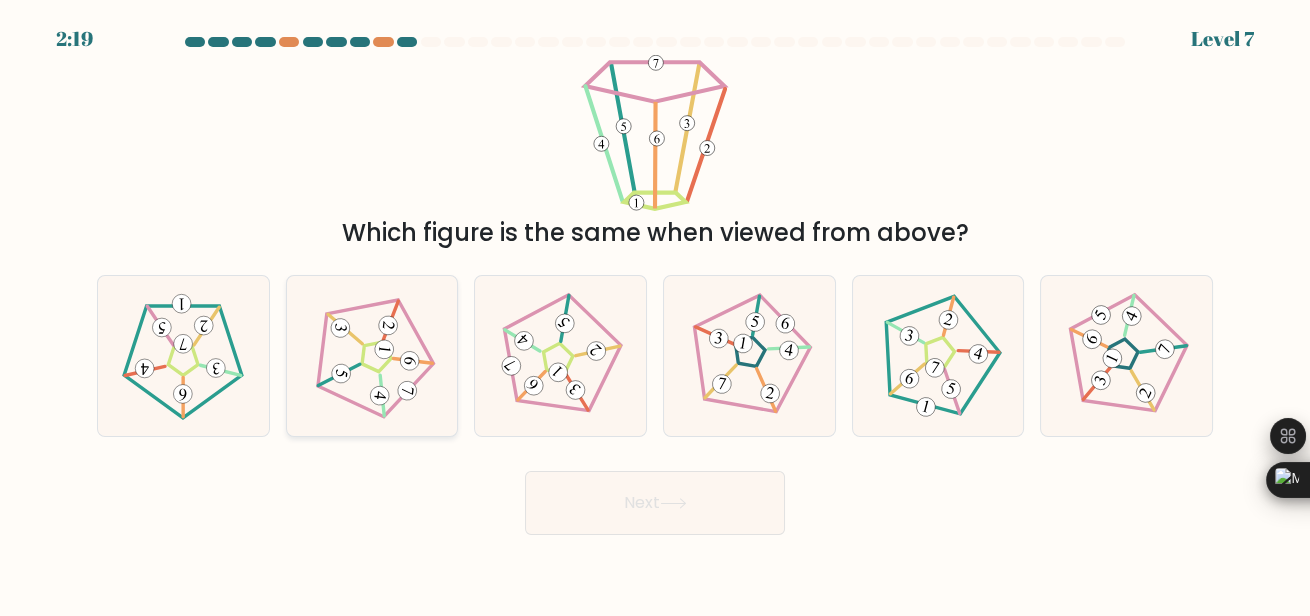 click at bounding box center [372, 356] 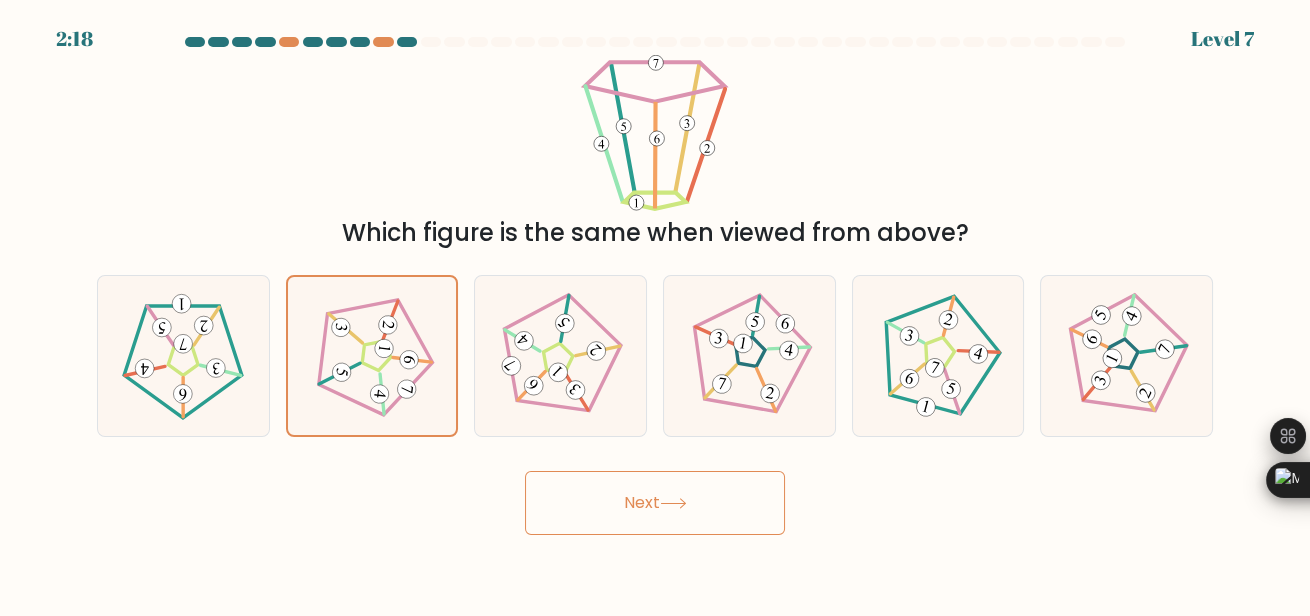 click on "Next" at bounding box center (655, 503) 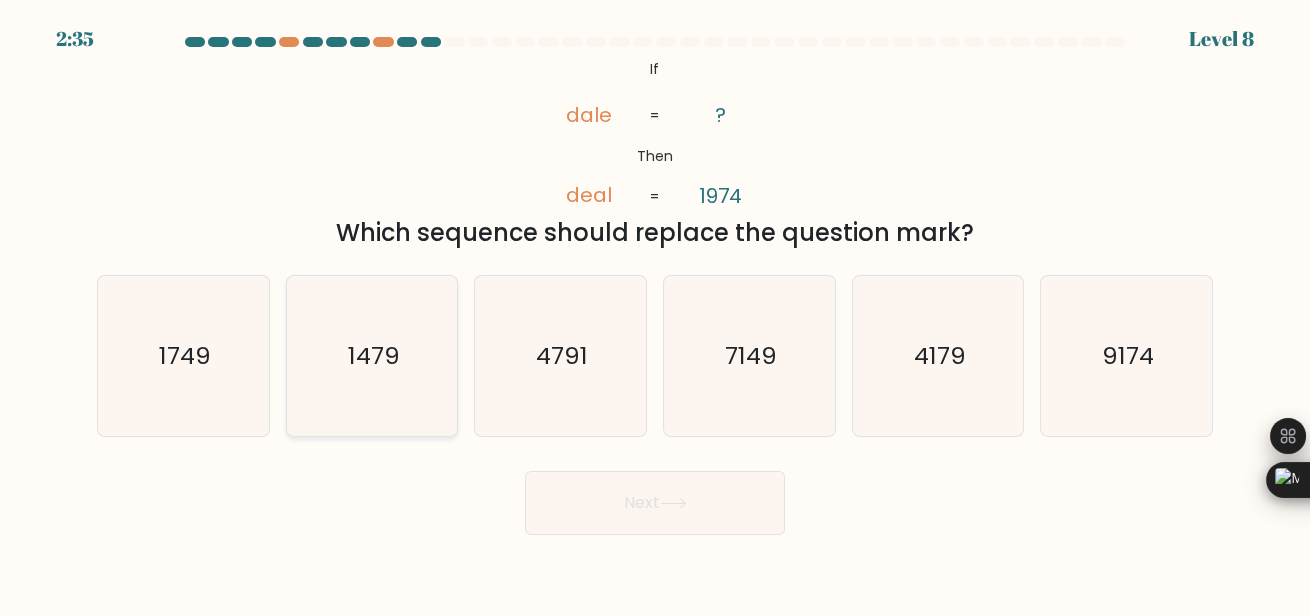 click on "1479" at bounding box center [372, 356] 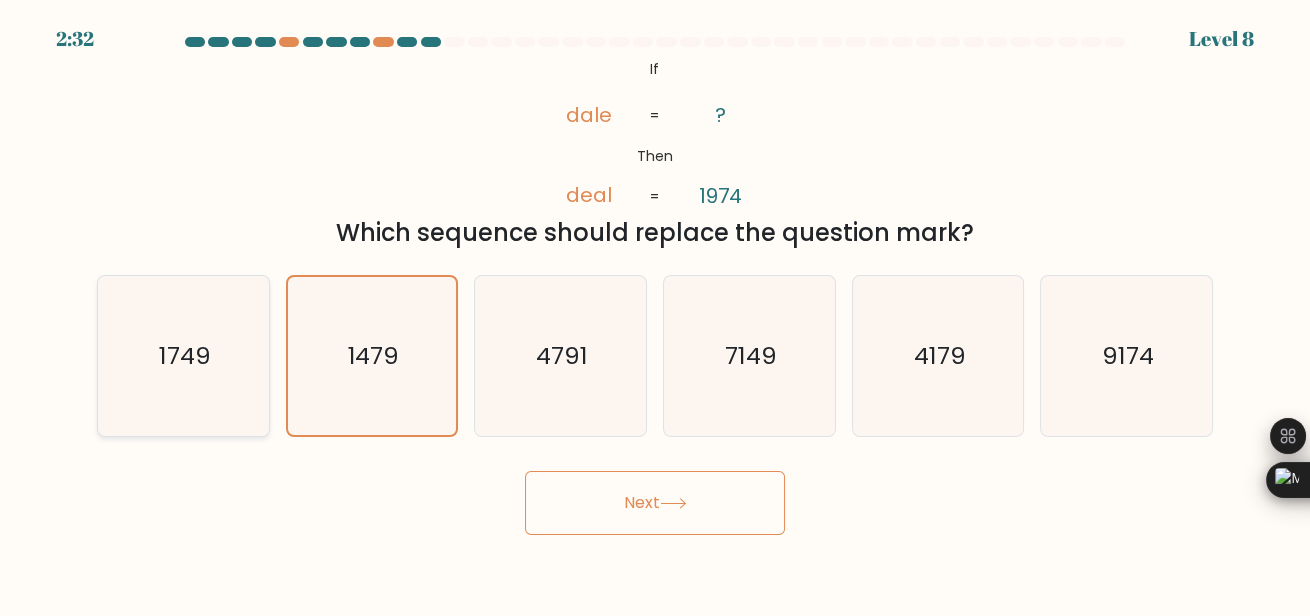click on "1749" at bounding box center [183, 356] 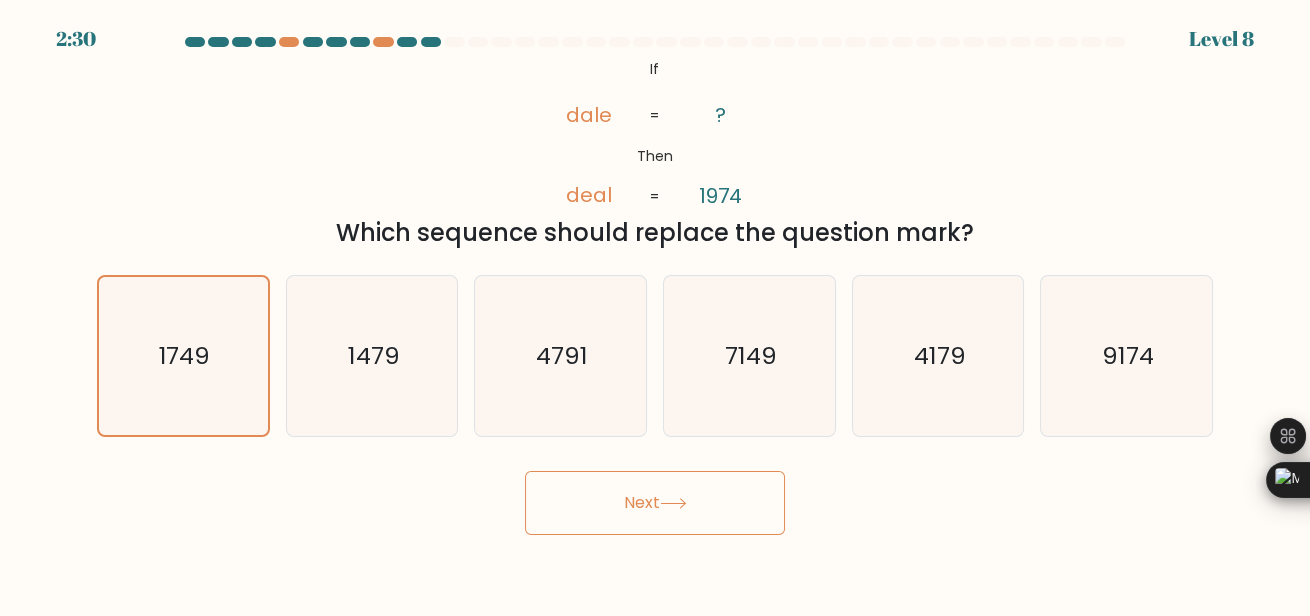 click on "Next" at bounding box center (655, 503) 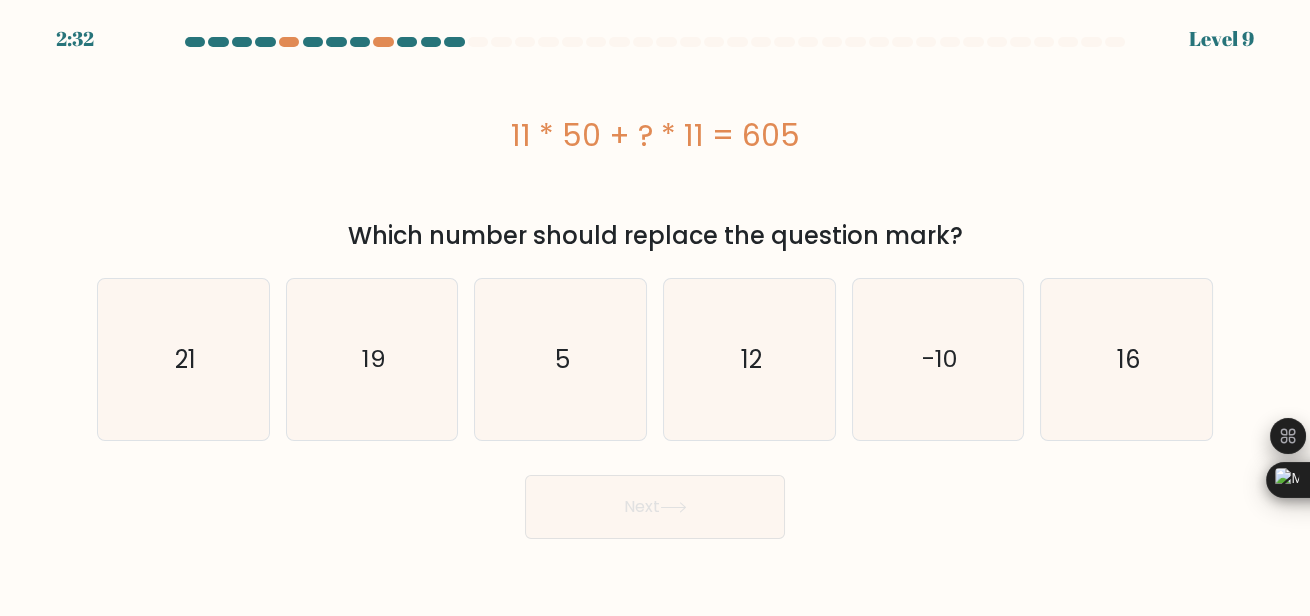 type 